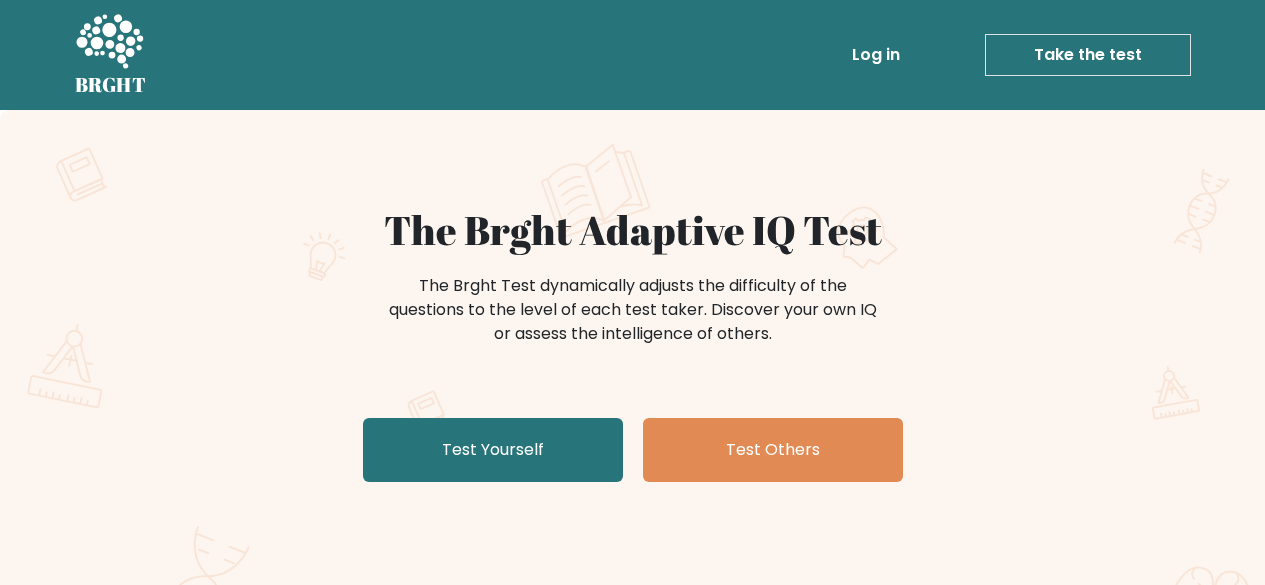 scroll, scrollTop: 0, scrollLeft: 0, axis: both 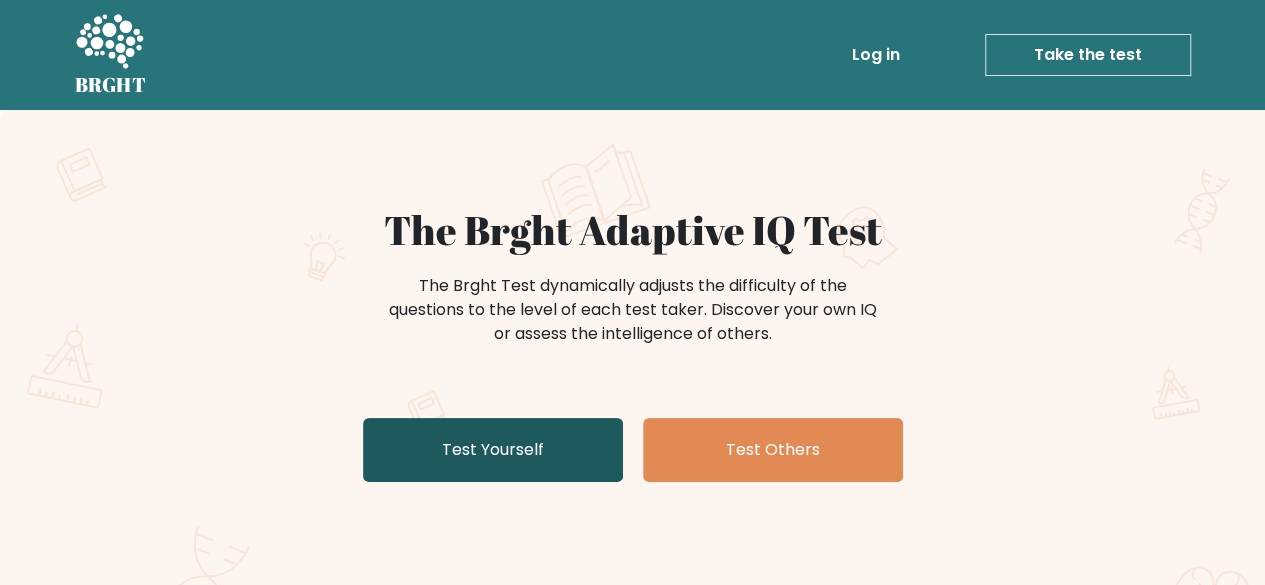 click on "Test Yourself" at bounding box center (493, 450) 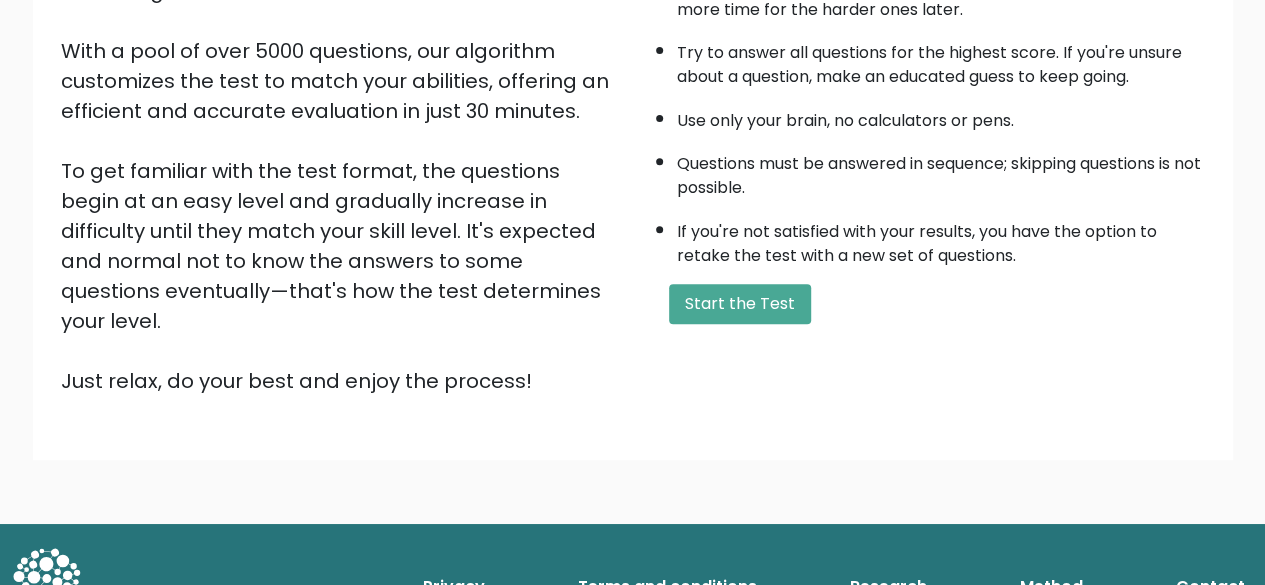 scroll, scrollTop: 330, scrollLeft: 0, axis: vertical 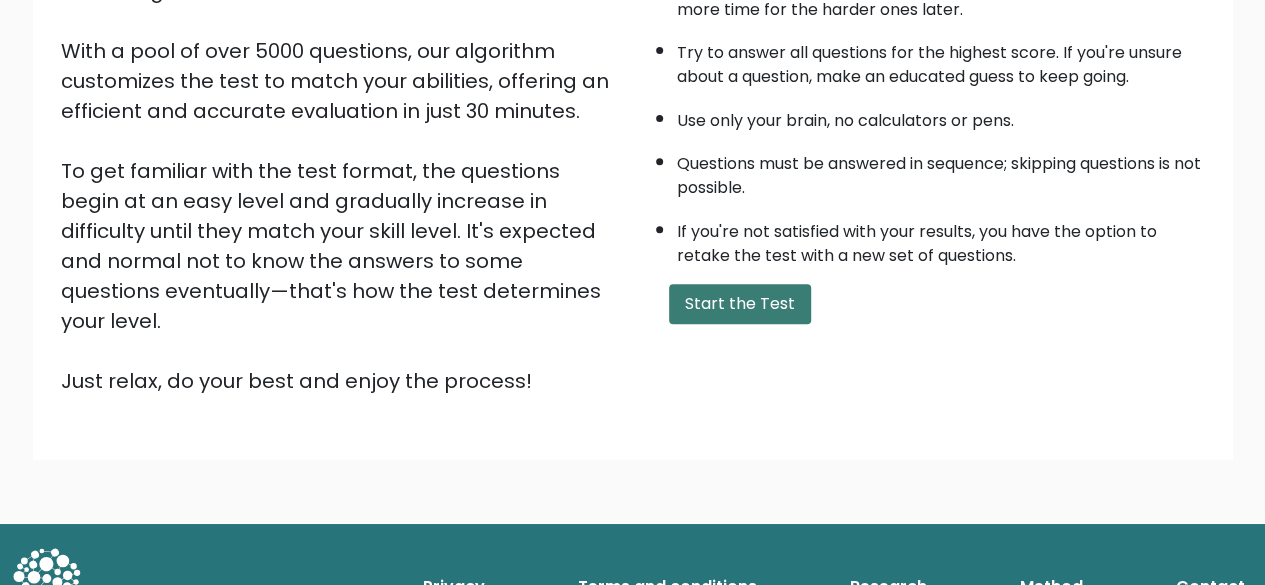 click on "Start the Test" at bounding box center (740, 304) 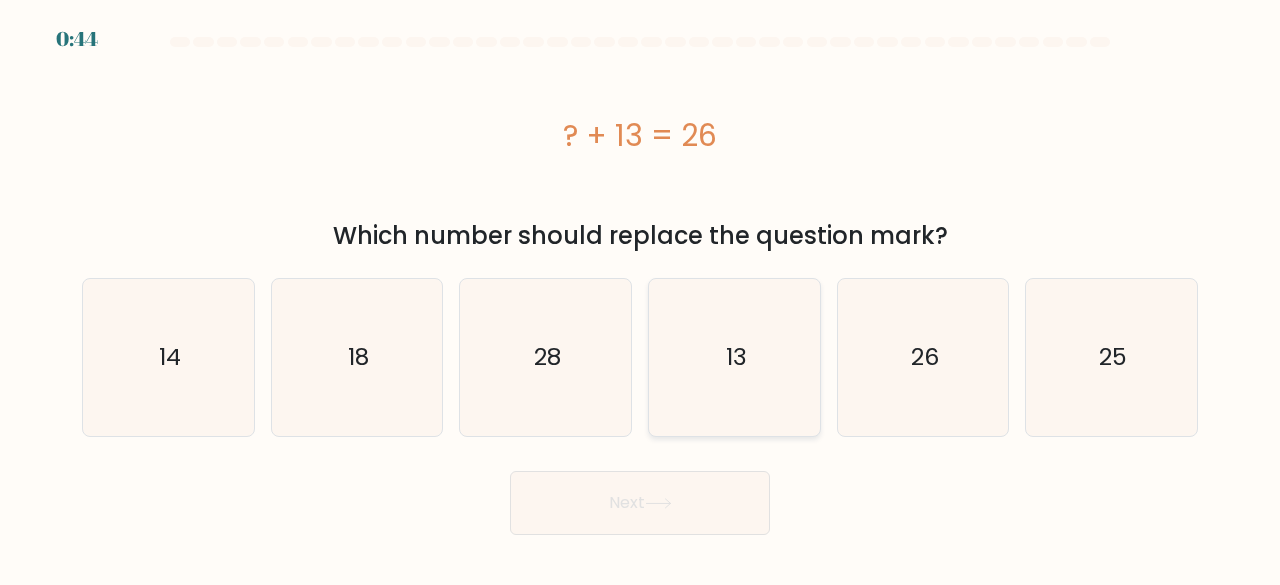 scroll, scrollTop: 0, scrollLeft: 0, axis: both 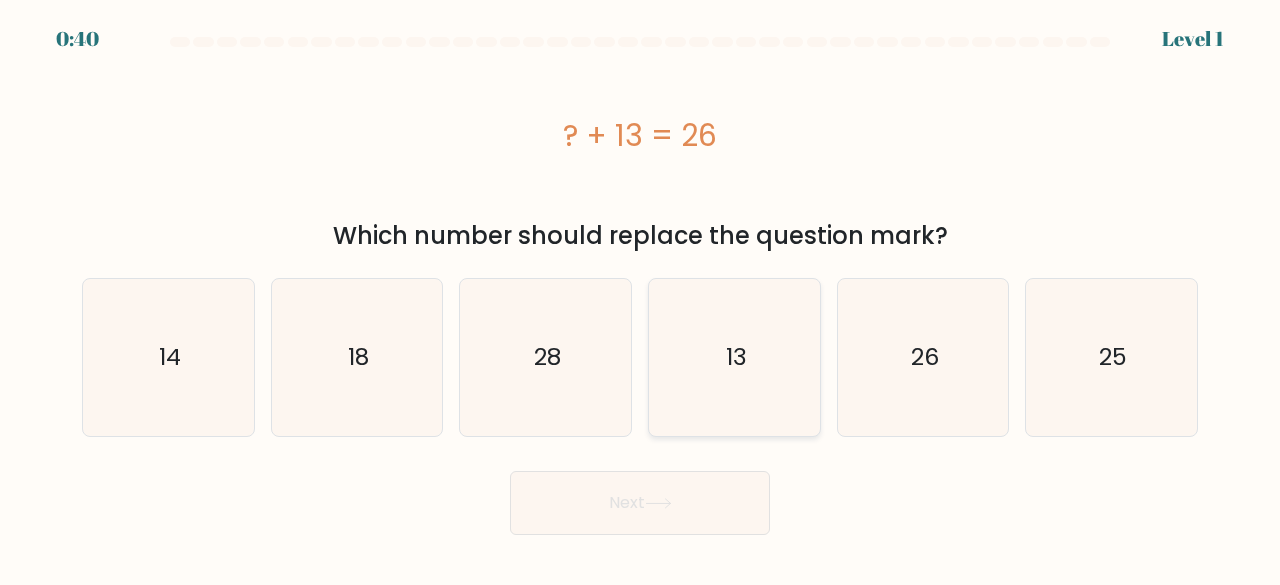click on "13" 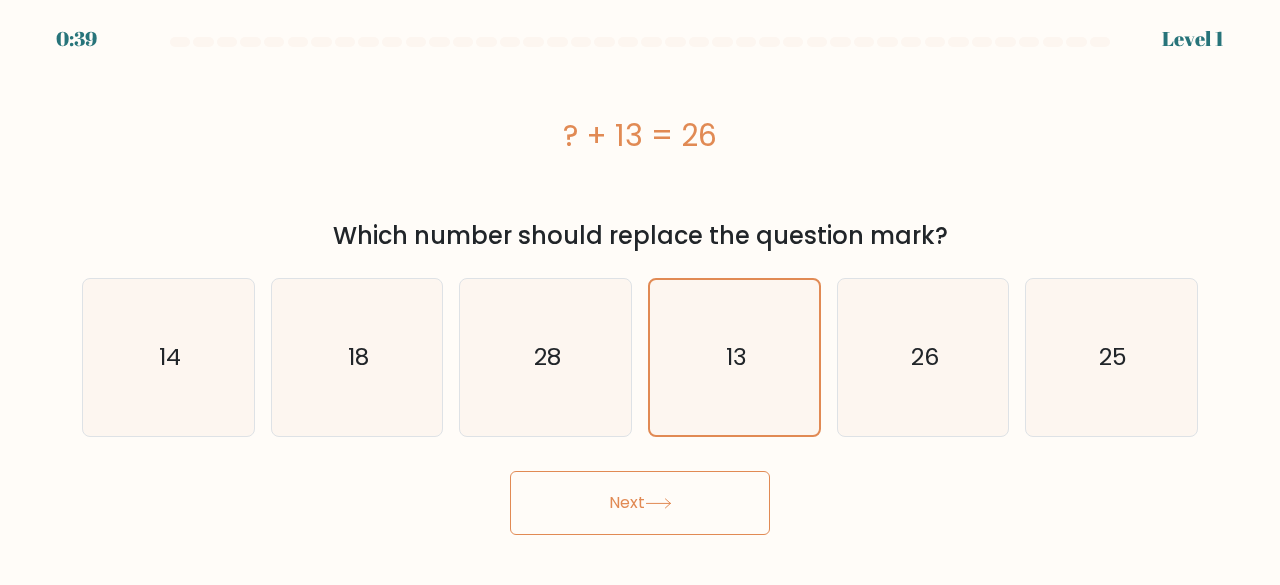 click on "Next" at bounding box center [640, 503] 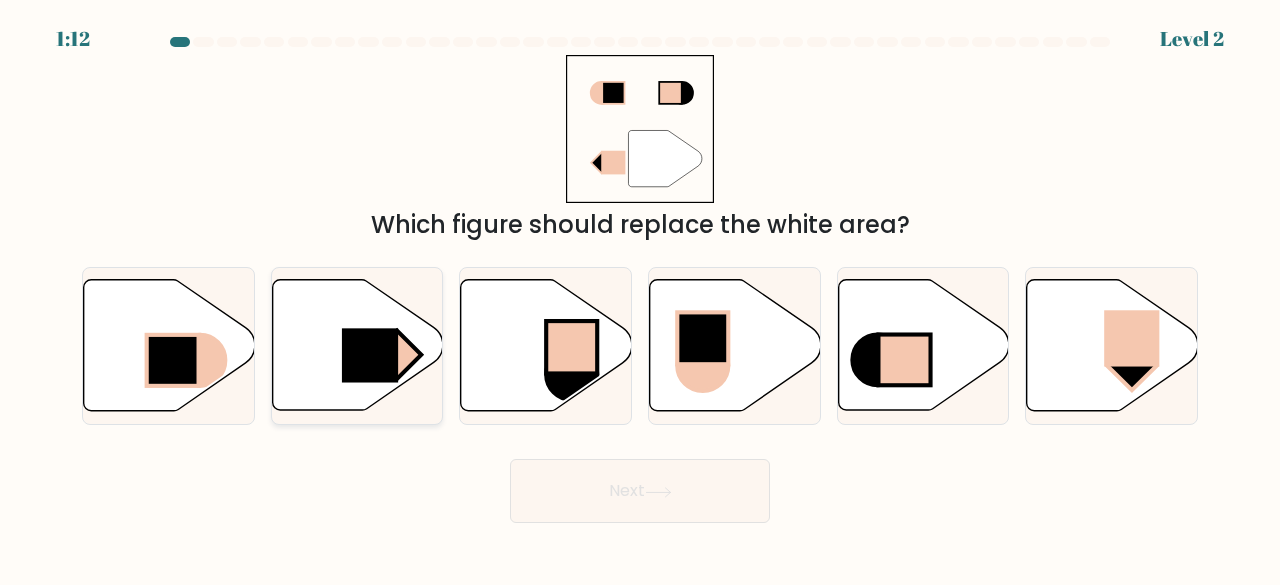 click 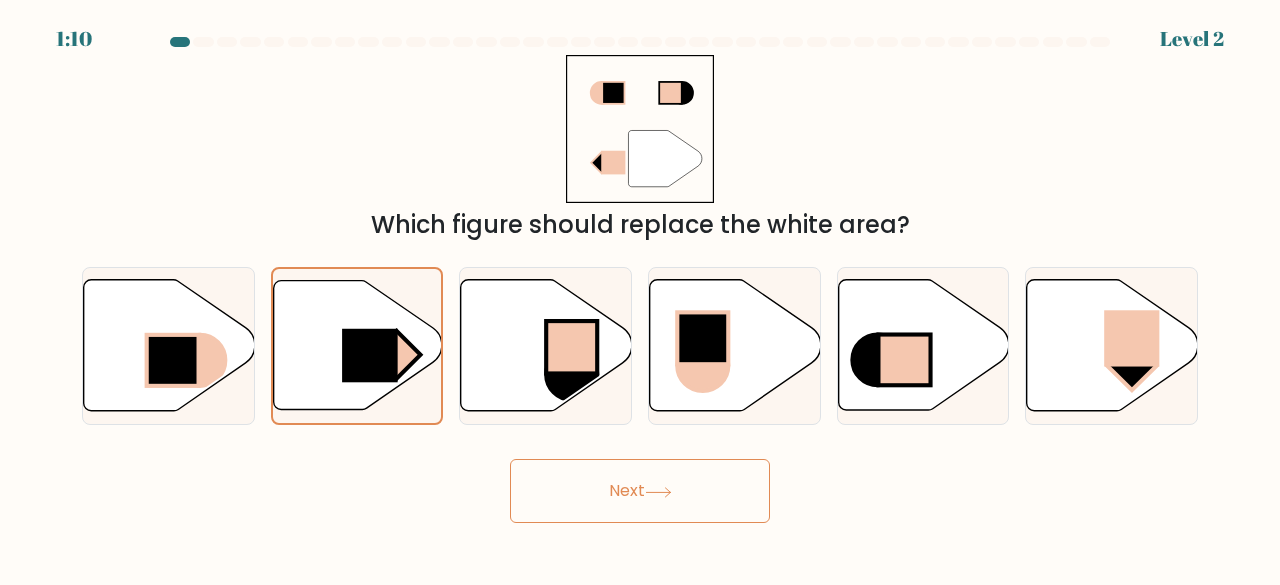 click on "Next" at bounding box center [640, 491] 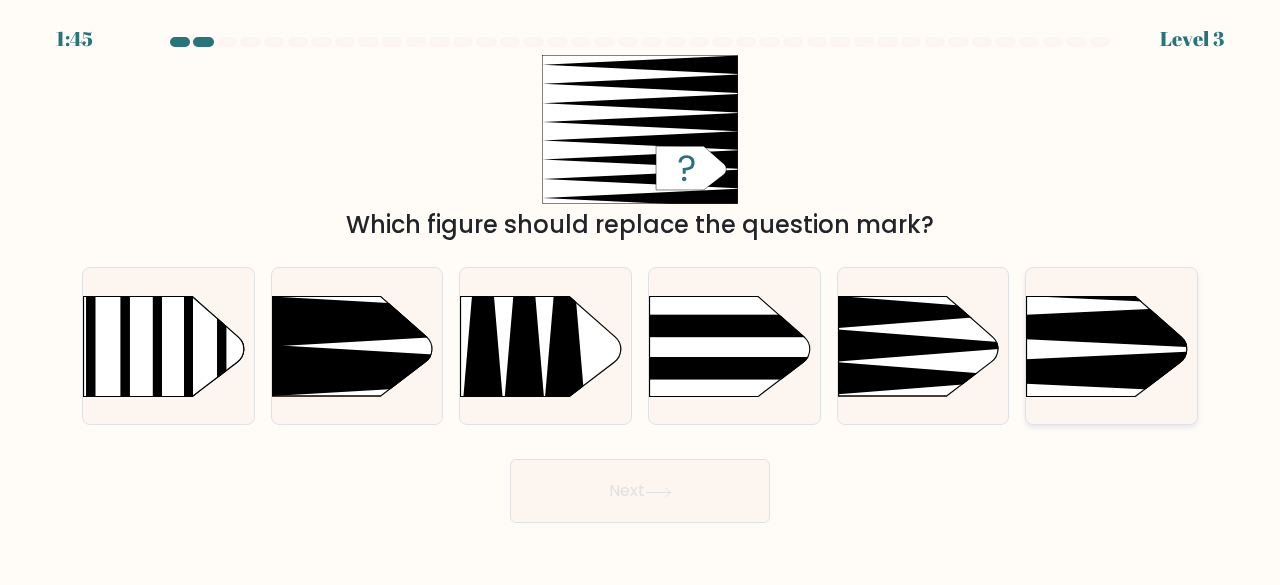 click 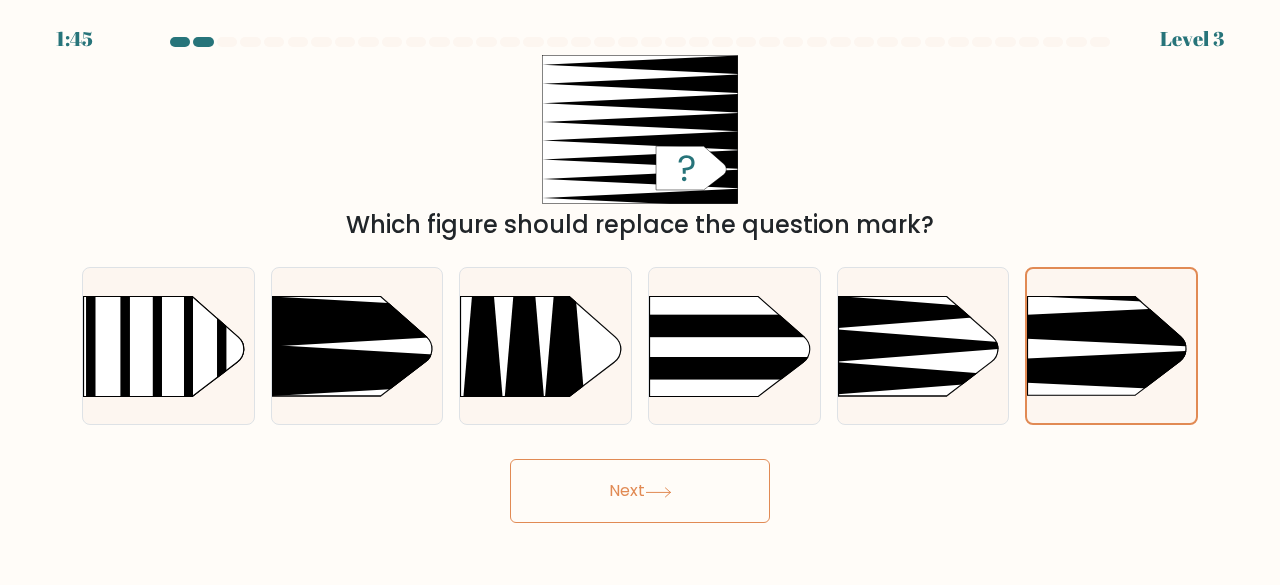 click 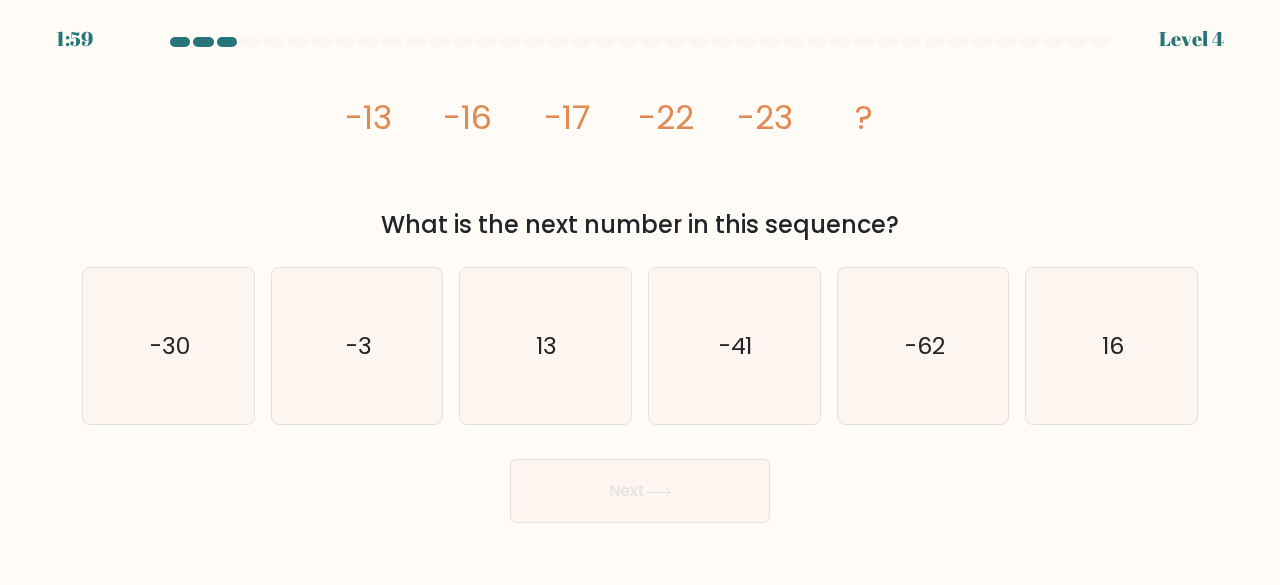 click on "b.
-3" at bounding box center (357, 346) 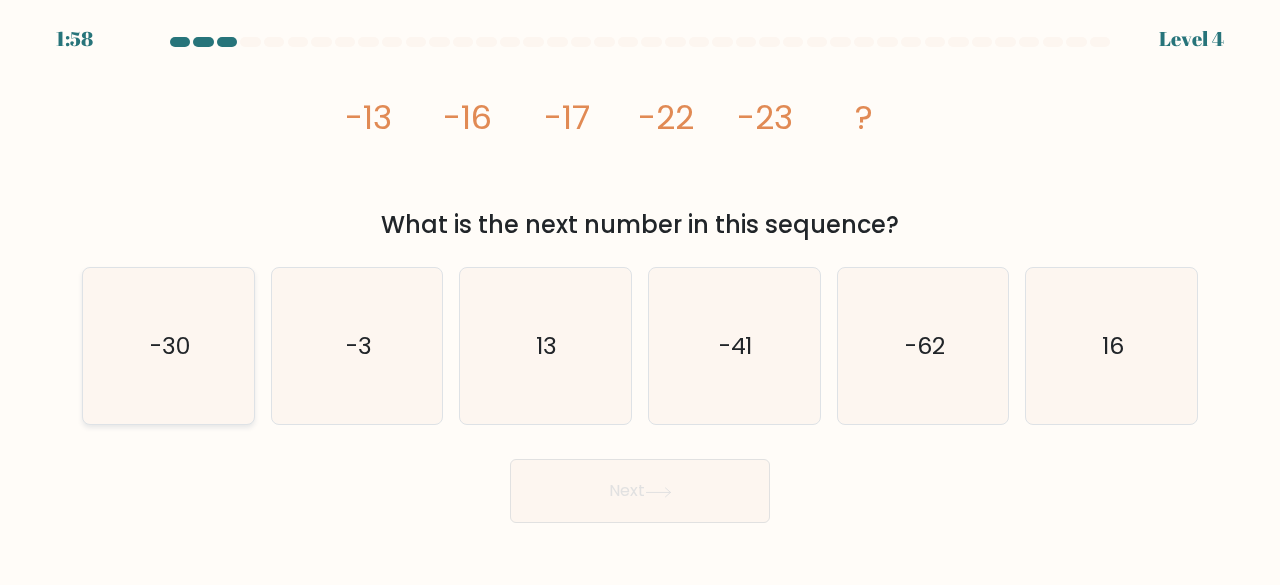 click on "-30" 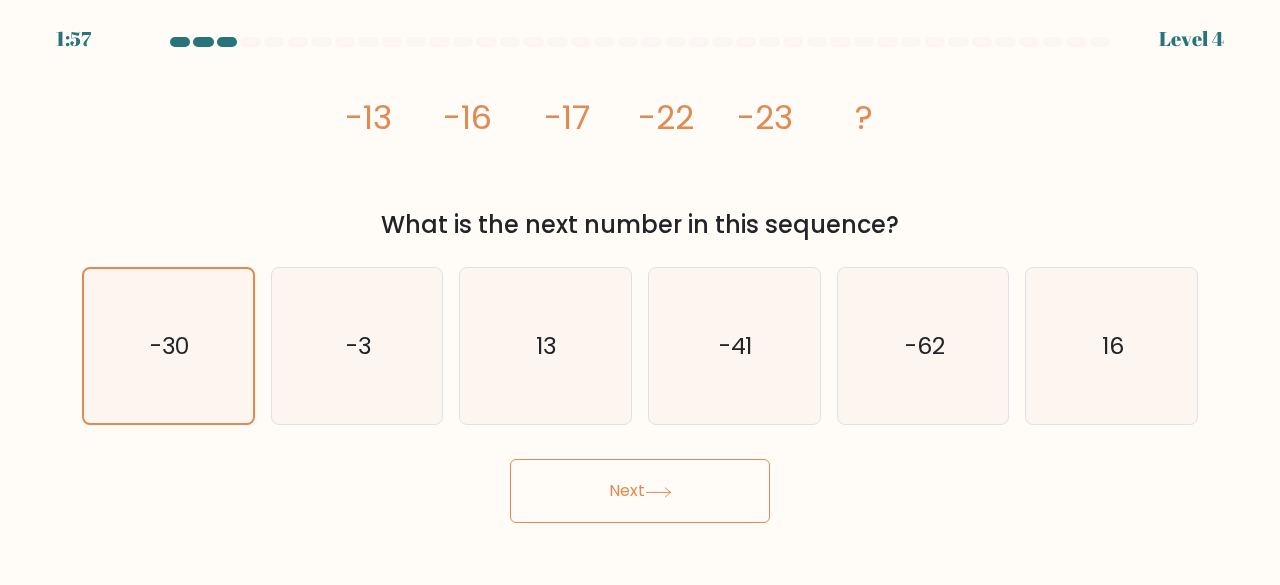 click 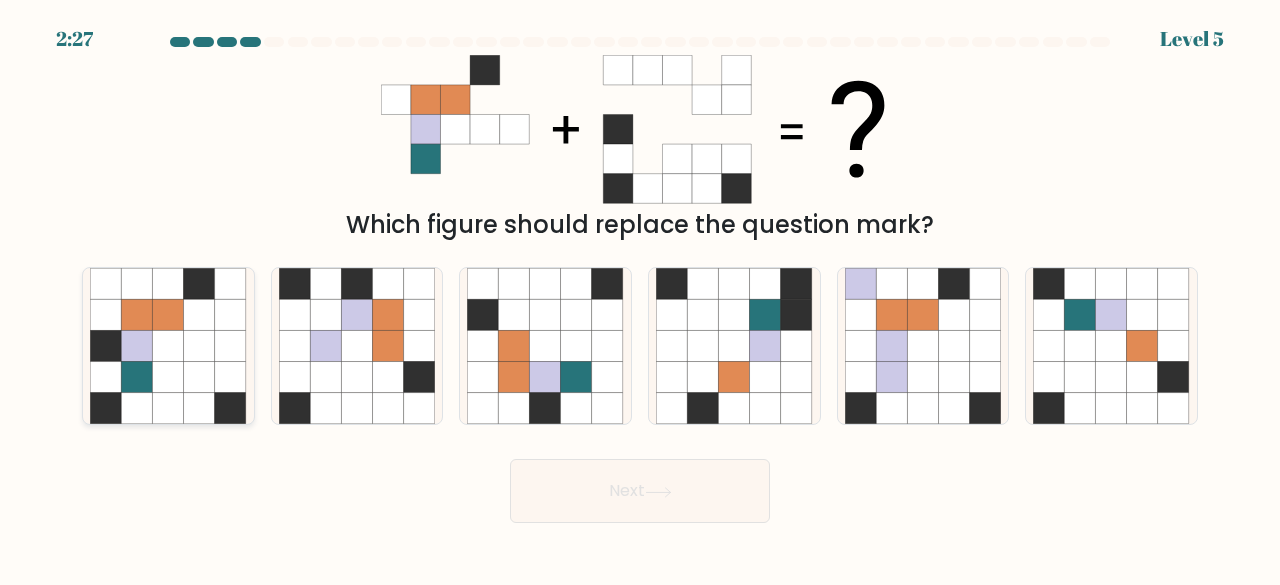 click 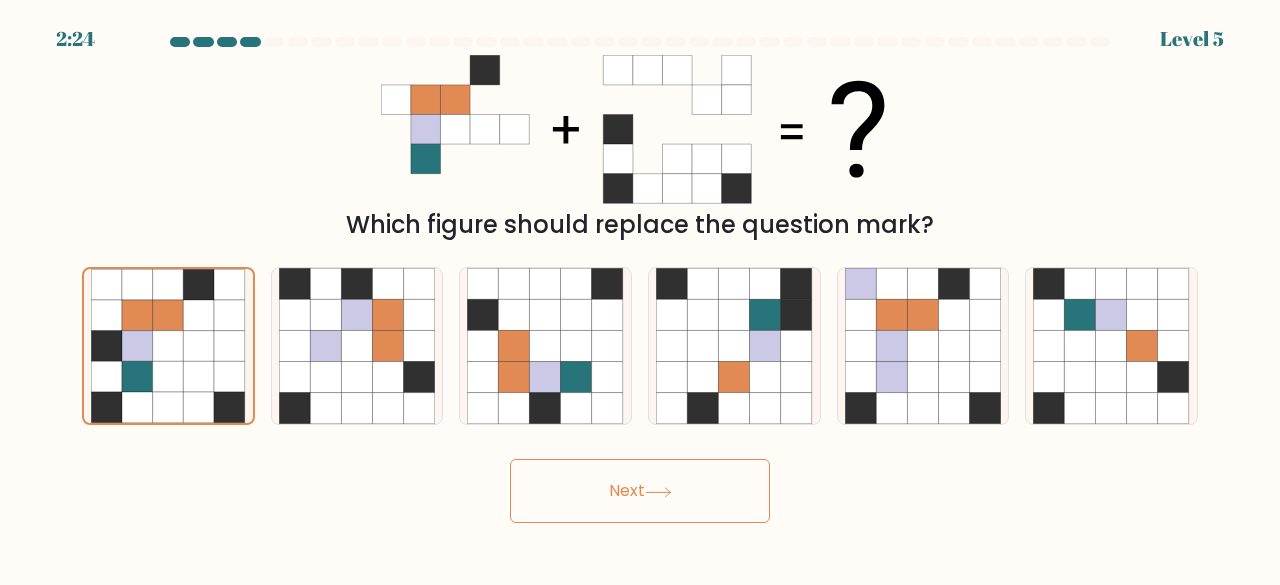 click on "Next" at bounding box center (640, 491) 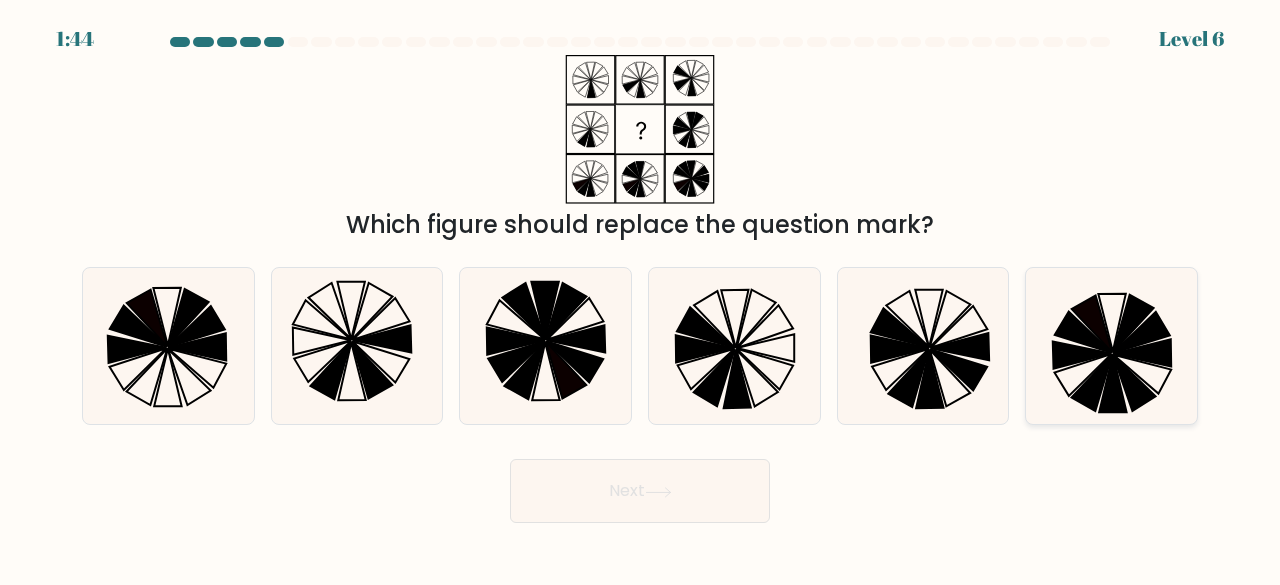 click at bounding box center [1111, 346] 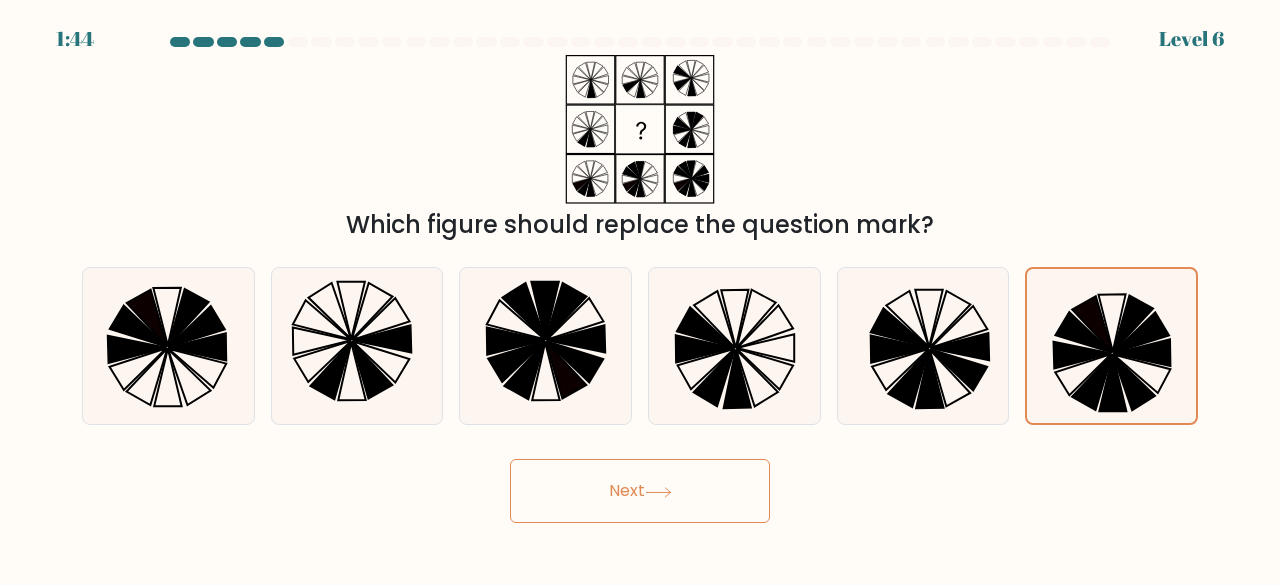 click on "Next" at bounding box center [640, 491] 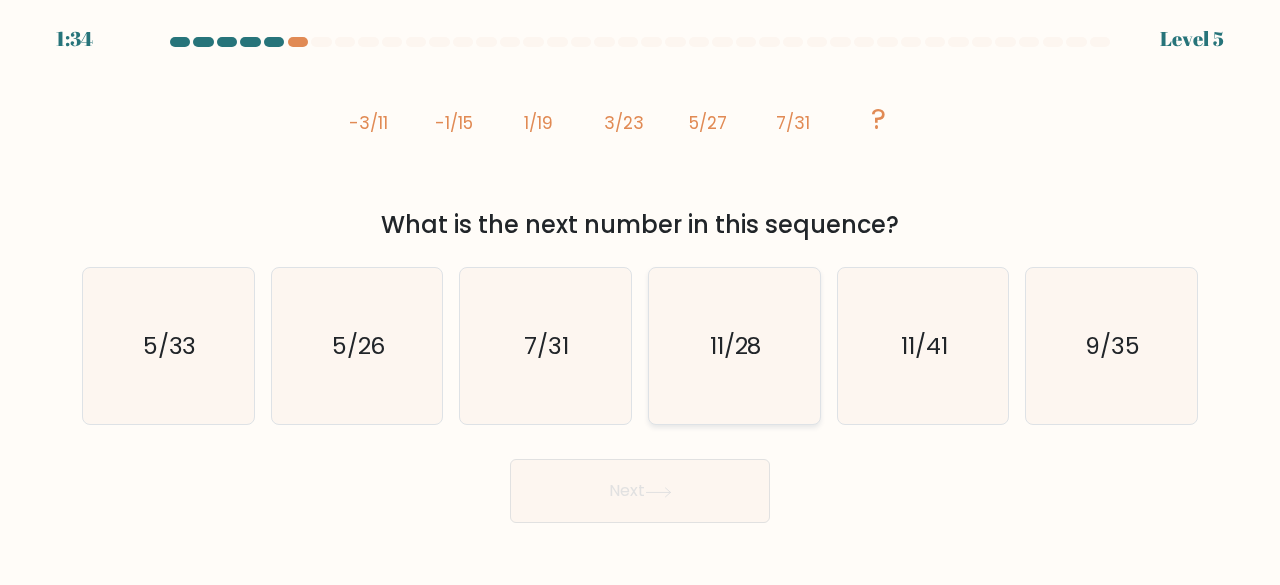 click on "11/28" 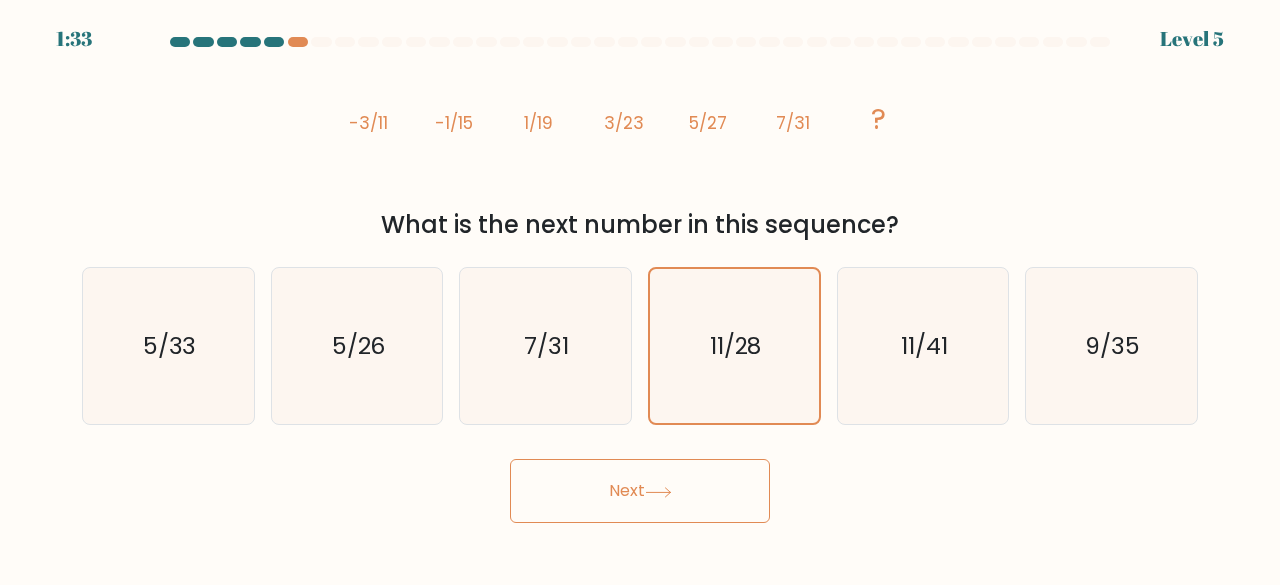 click on "Next" at bounding box center [640, 491] 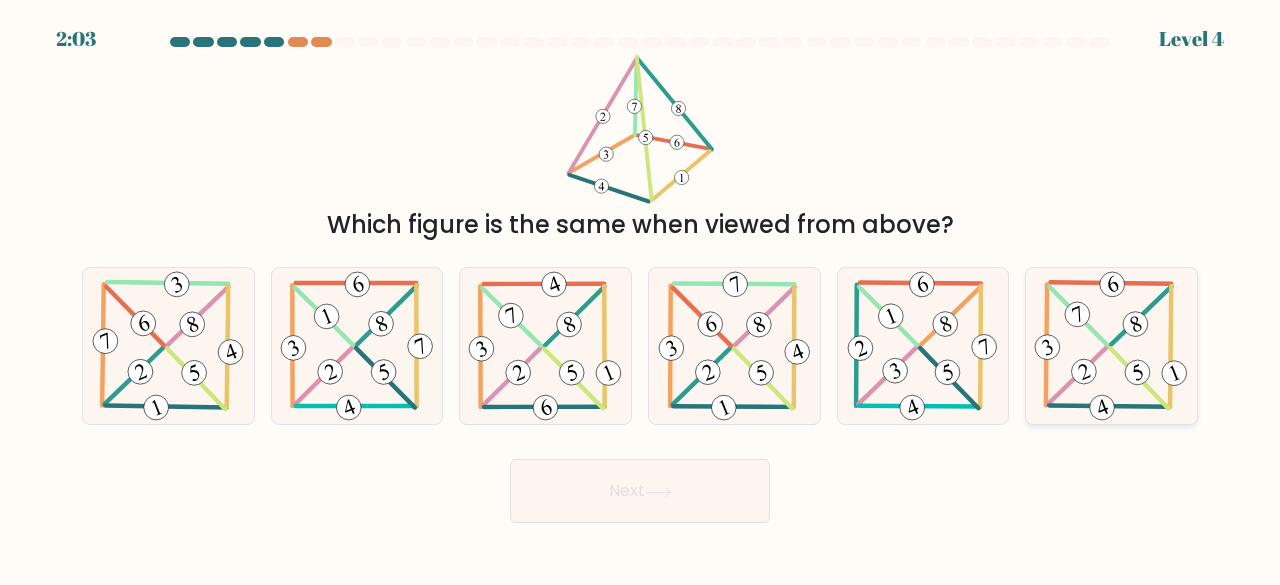 click 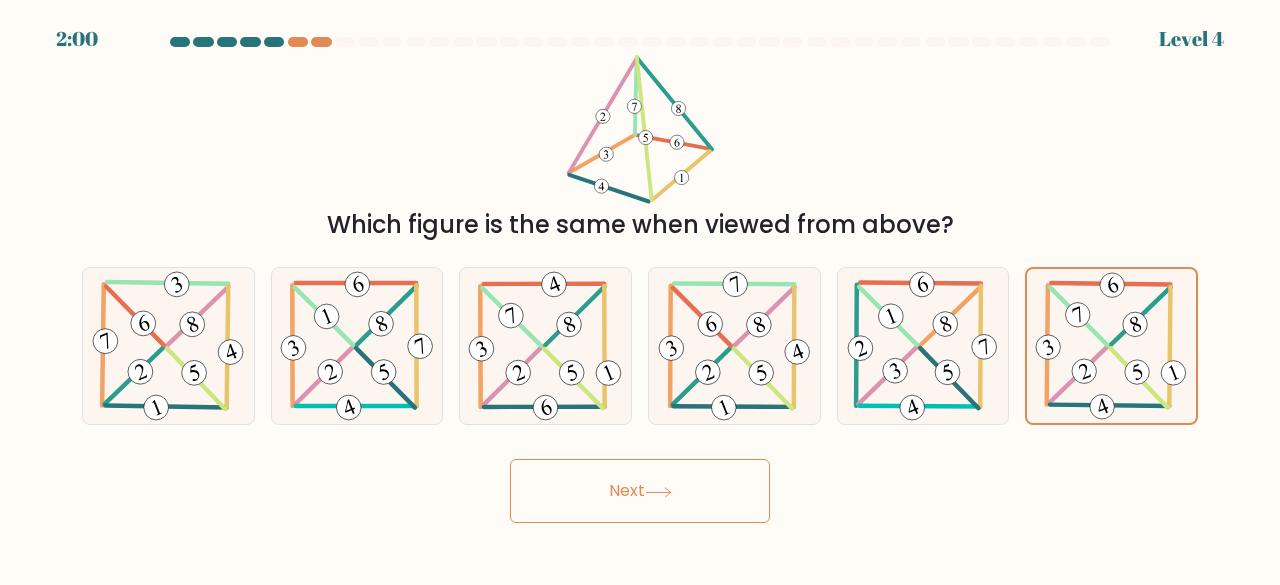 click on "Next" at bounding box center [640, 491] 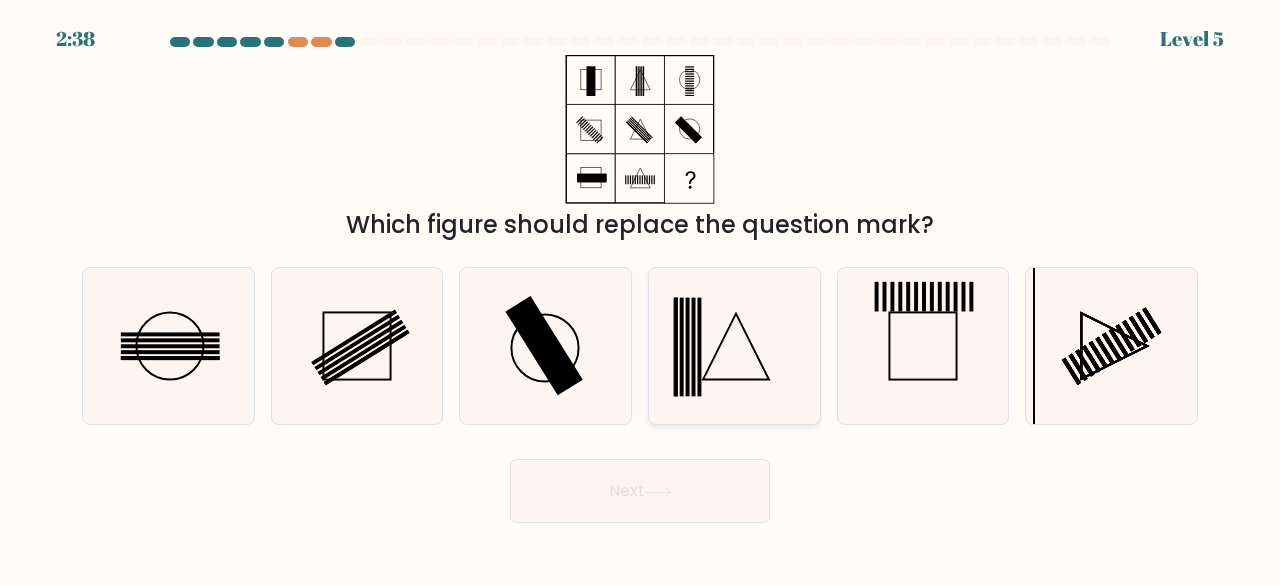 click 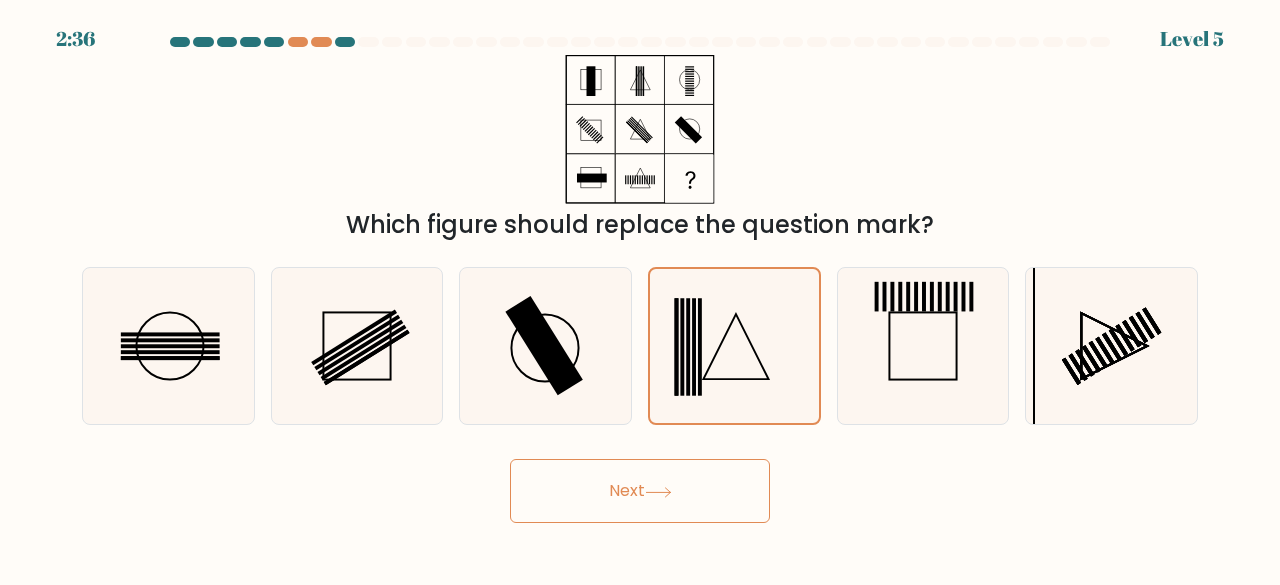 click on "Next" at bounding box center (640, 491) 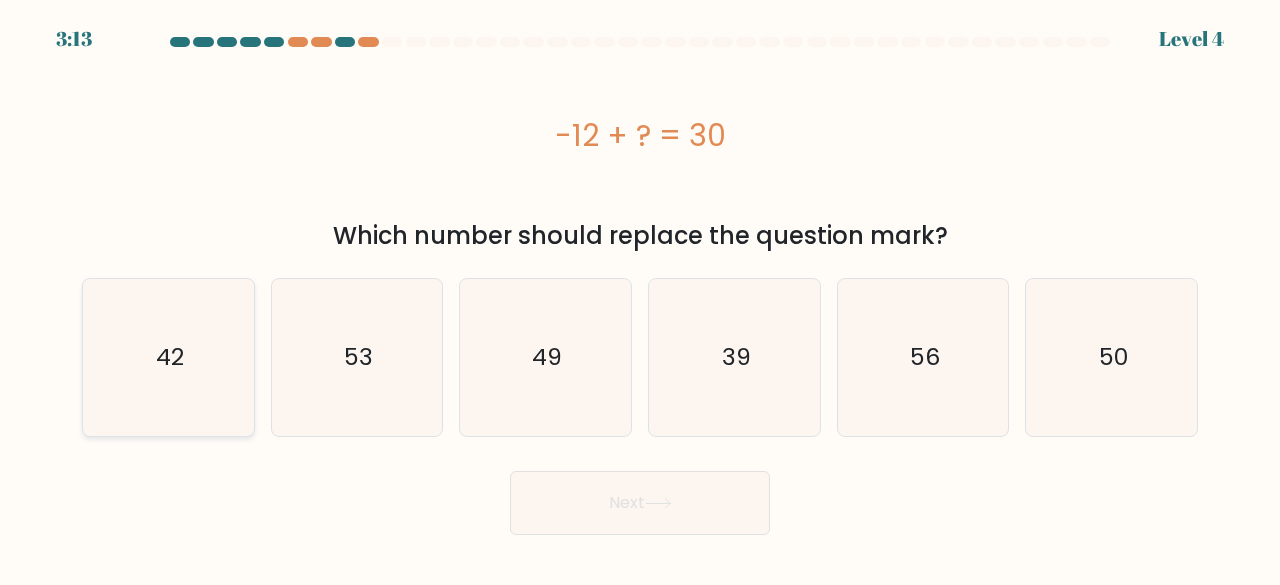 click on "42" 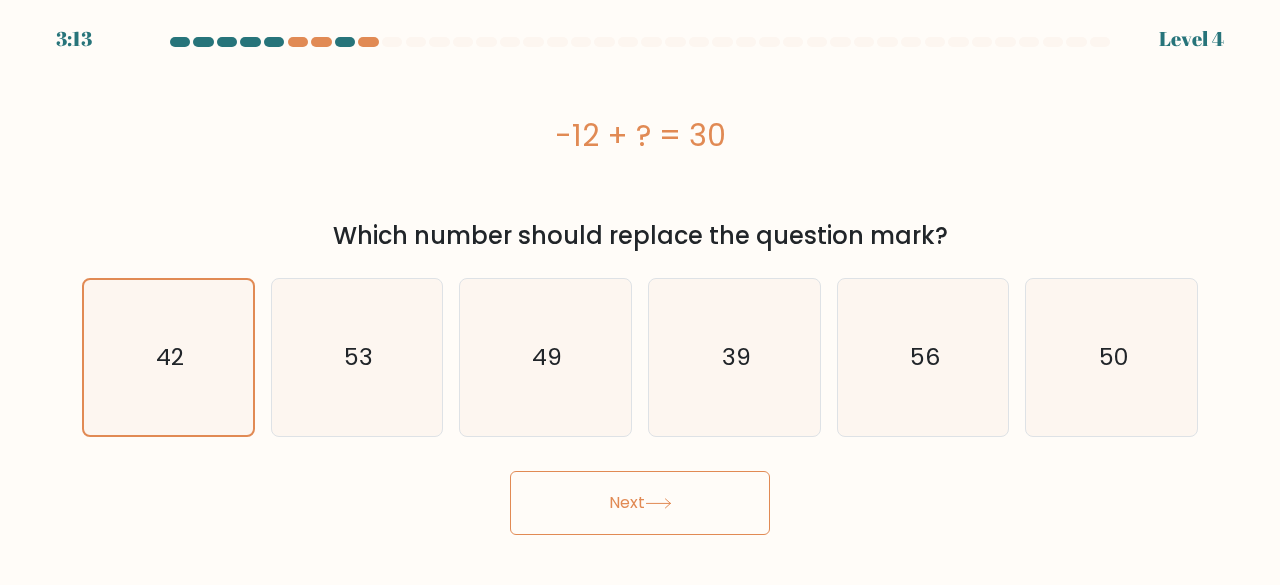 click on "Next" at bounding box center (640, 503) 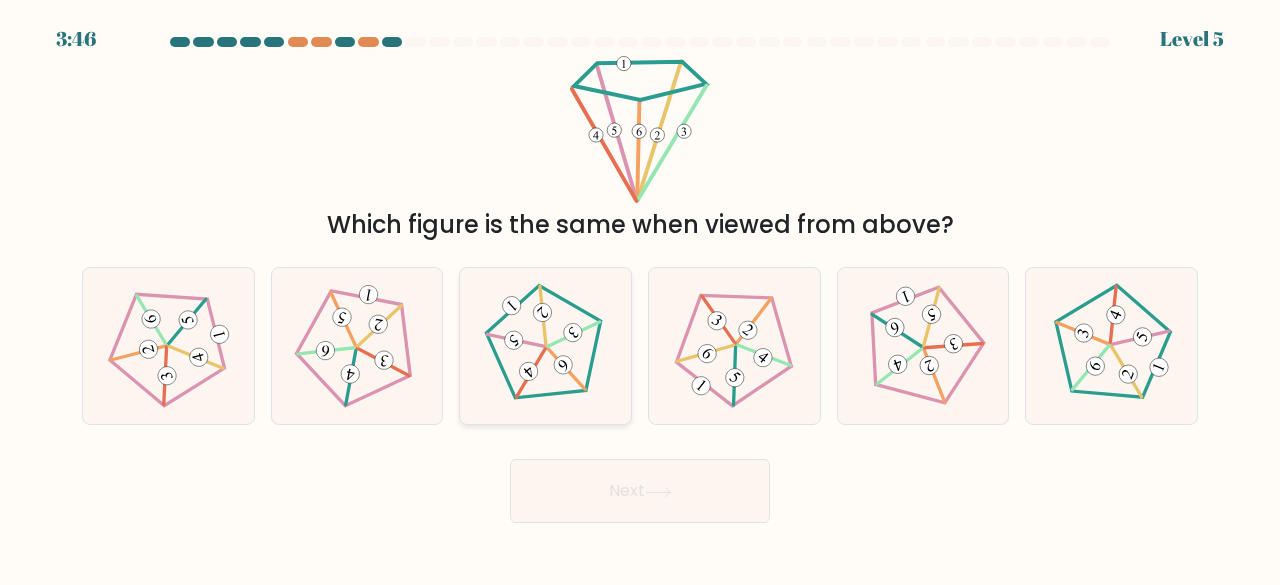 click 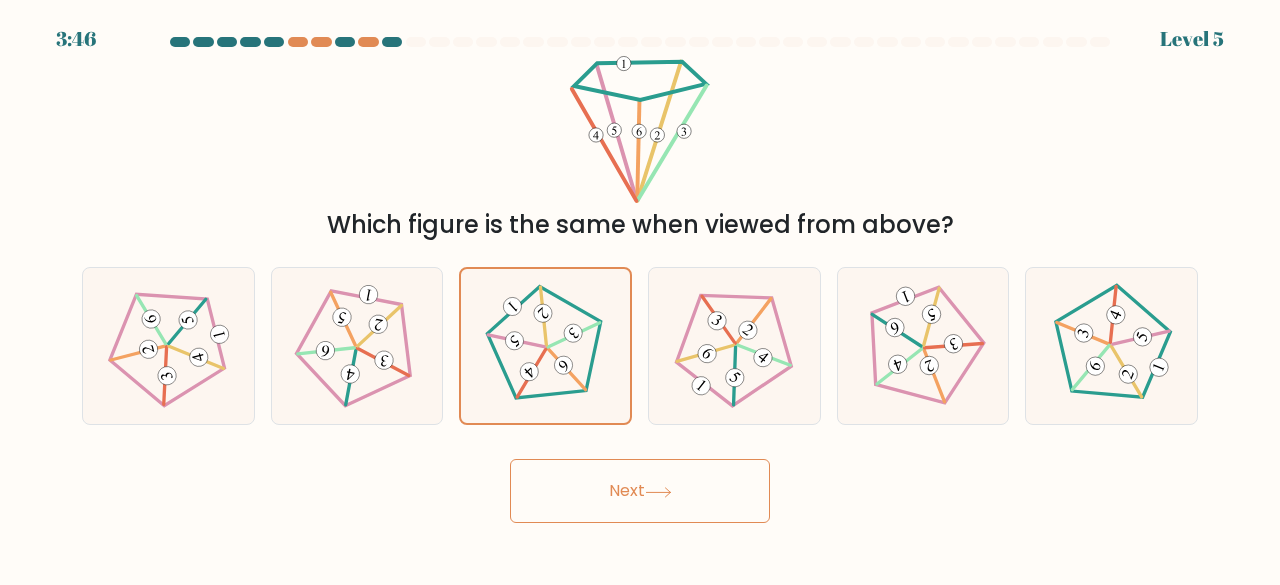 click on "Next" at bounding box center [640, 491] 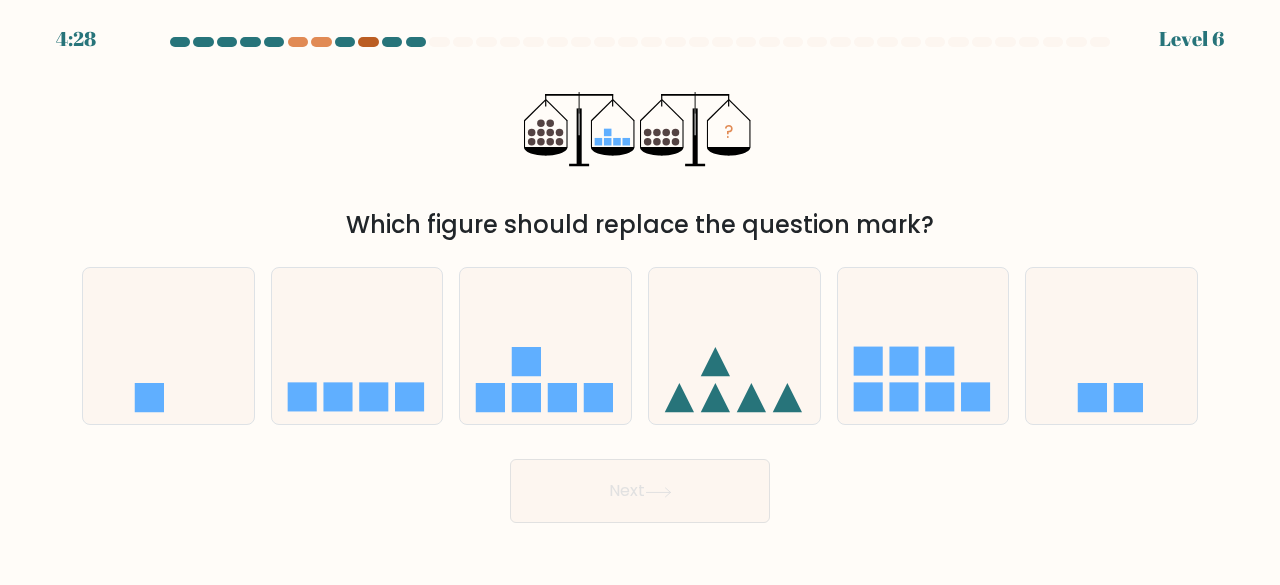 click at bounding box center [368, 42] 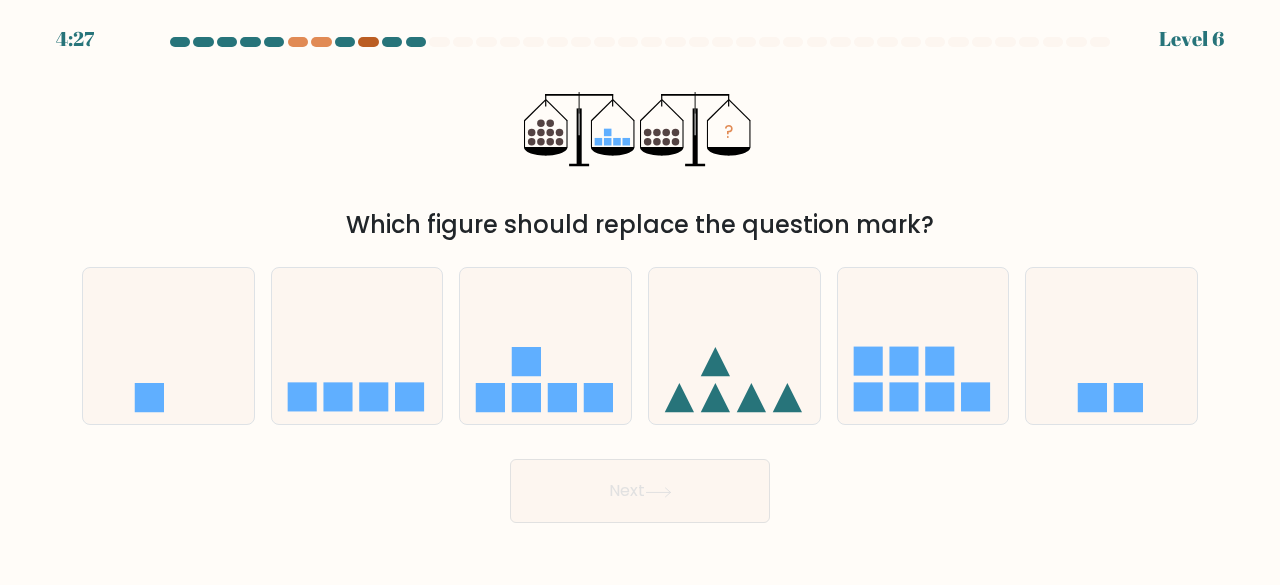 click at bounding box center [368, 42] 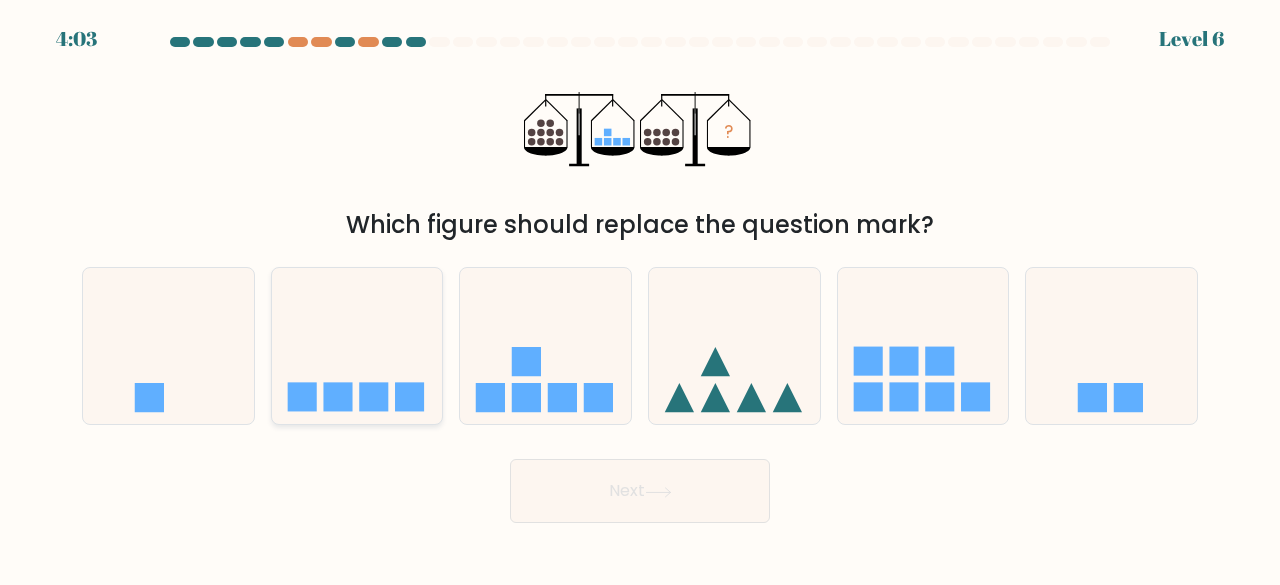 click 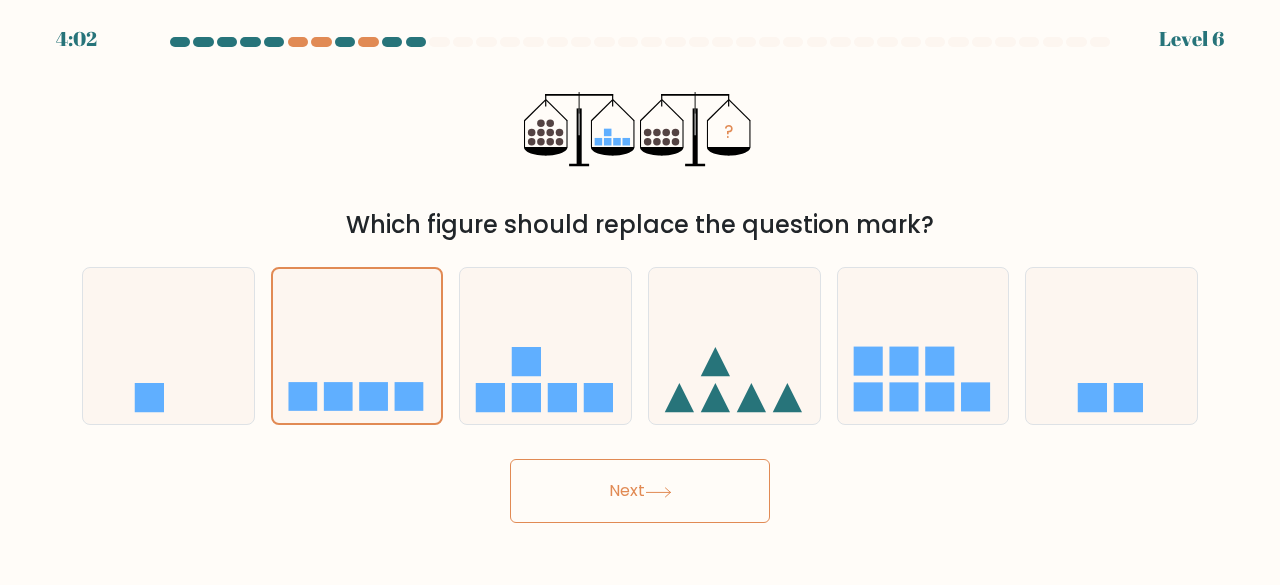 click on "Next" at bounding box center (640, 491) 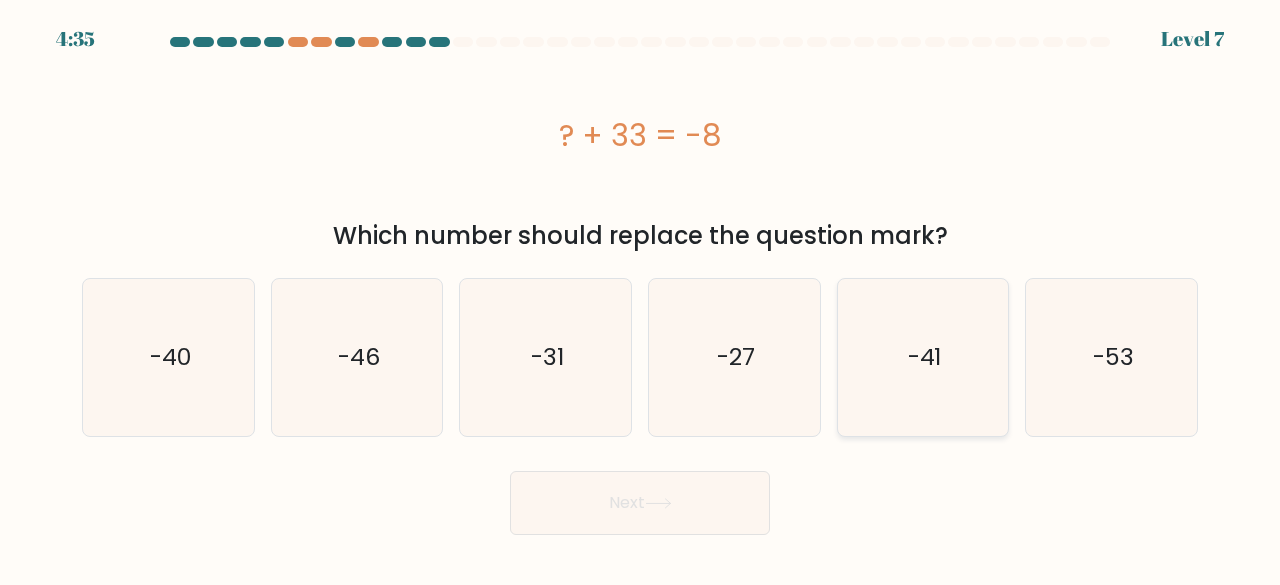 click on "-41" 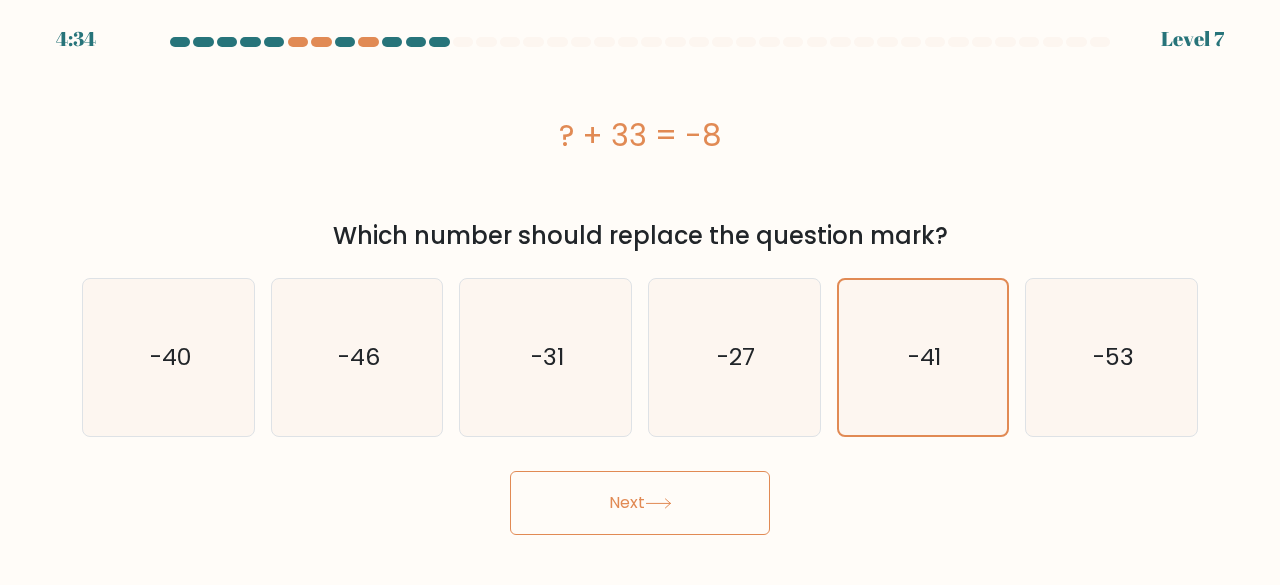 click on "Next" at bounding box center [640, 503] 